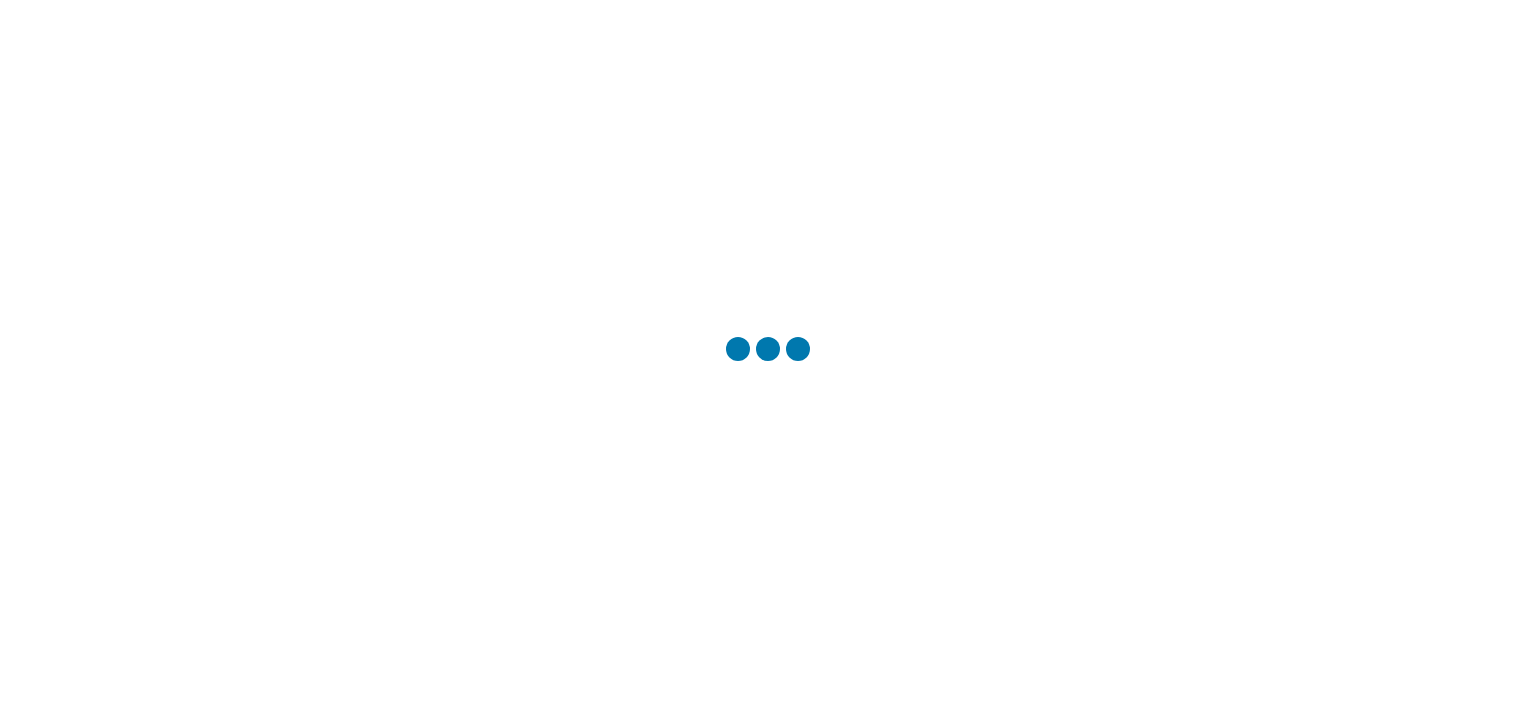 scroll, scrollTop: 0, scrollLeft: 0, axis: both 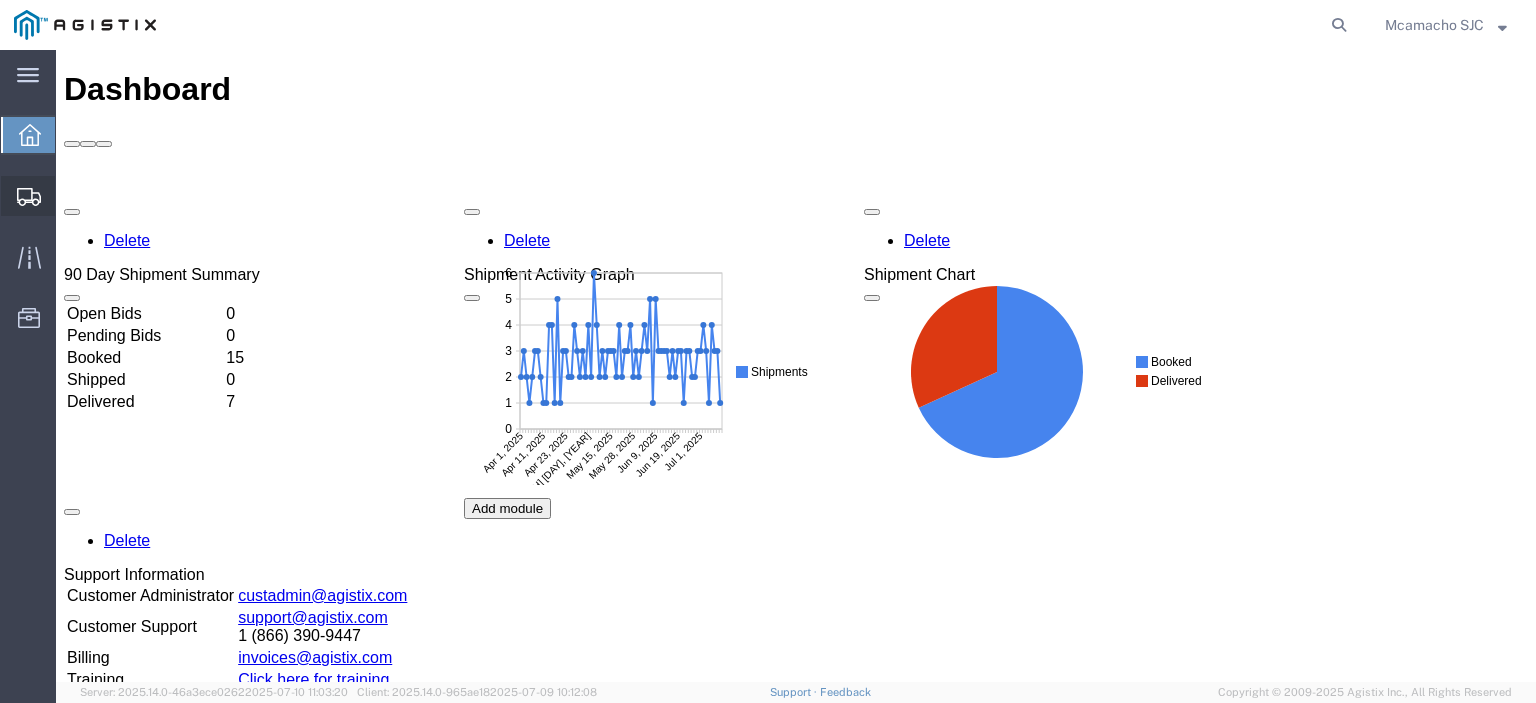 click on "Shipments" 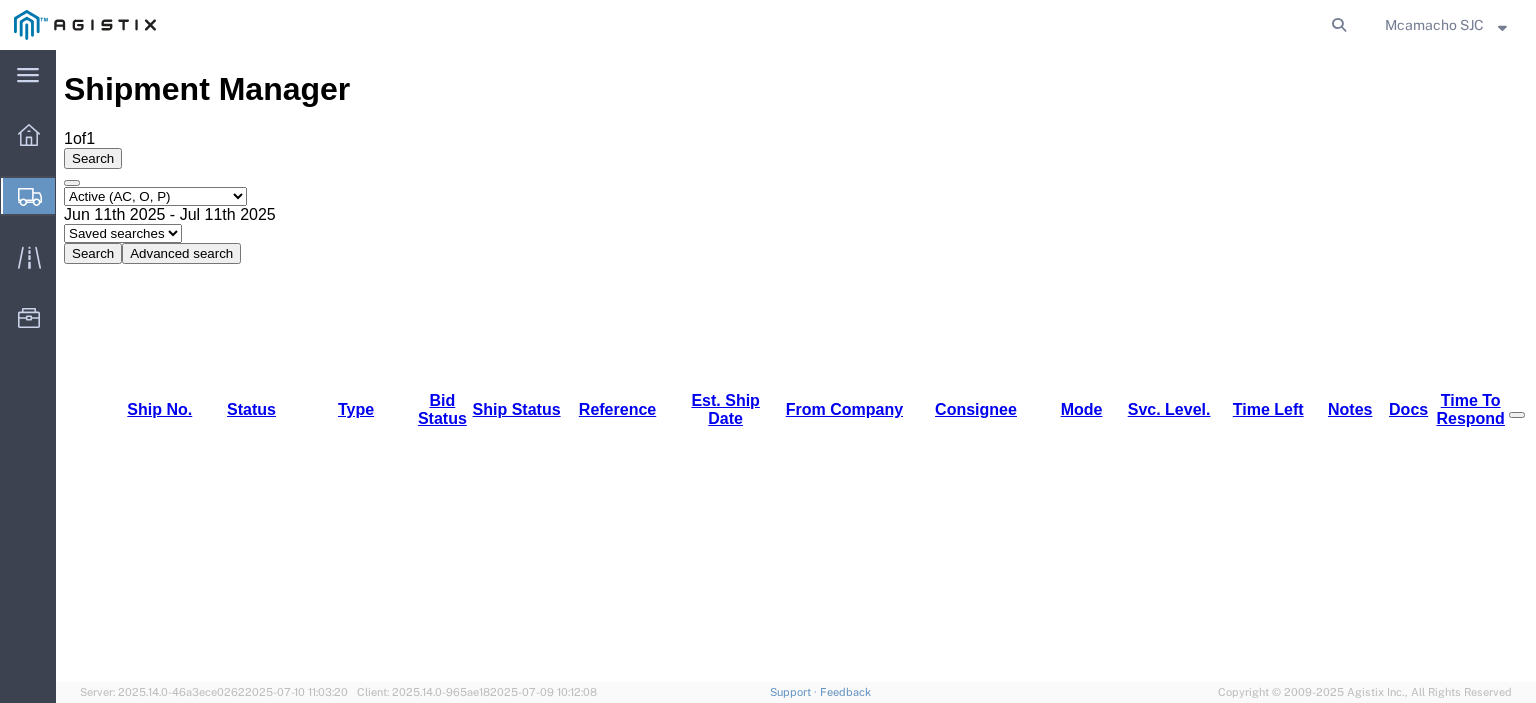 click on "56170381" at bounding box center [141, 1148] 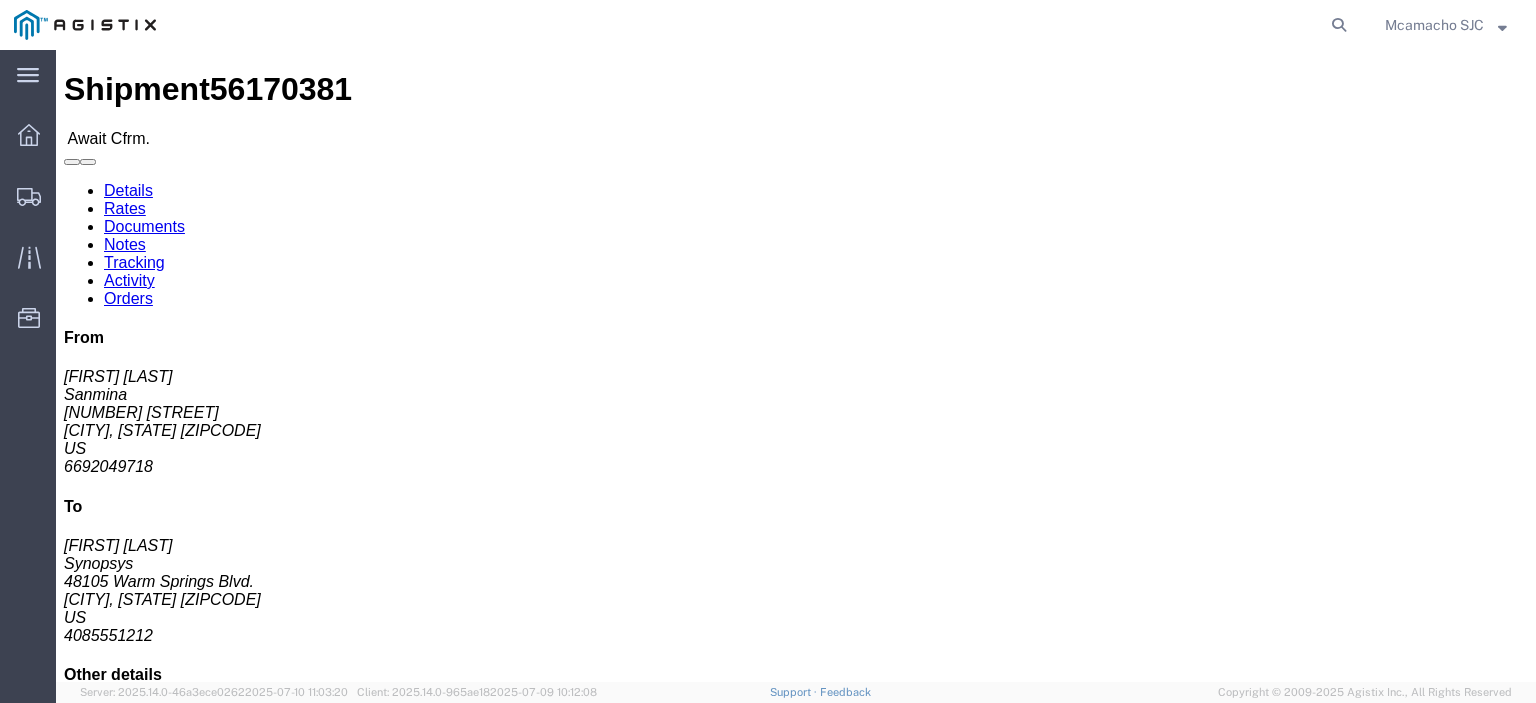click on "Documents" 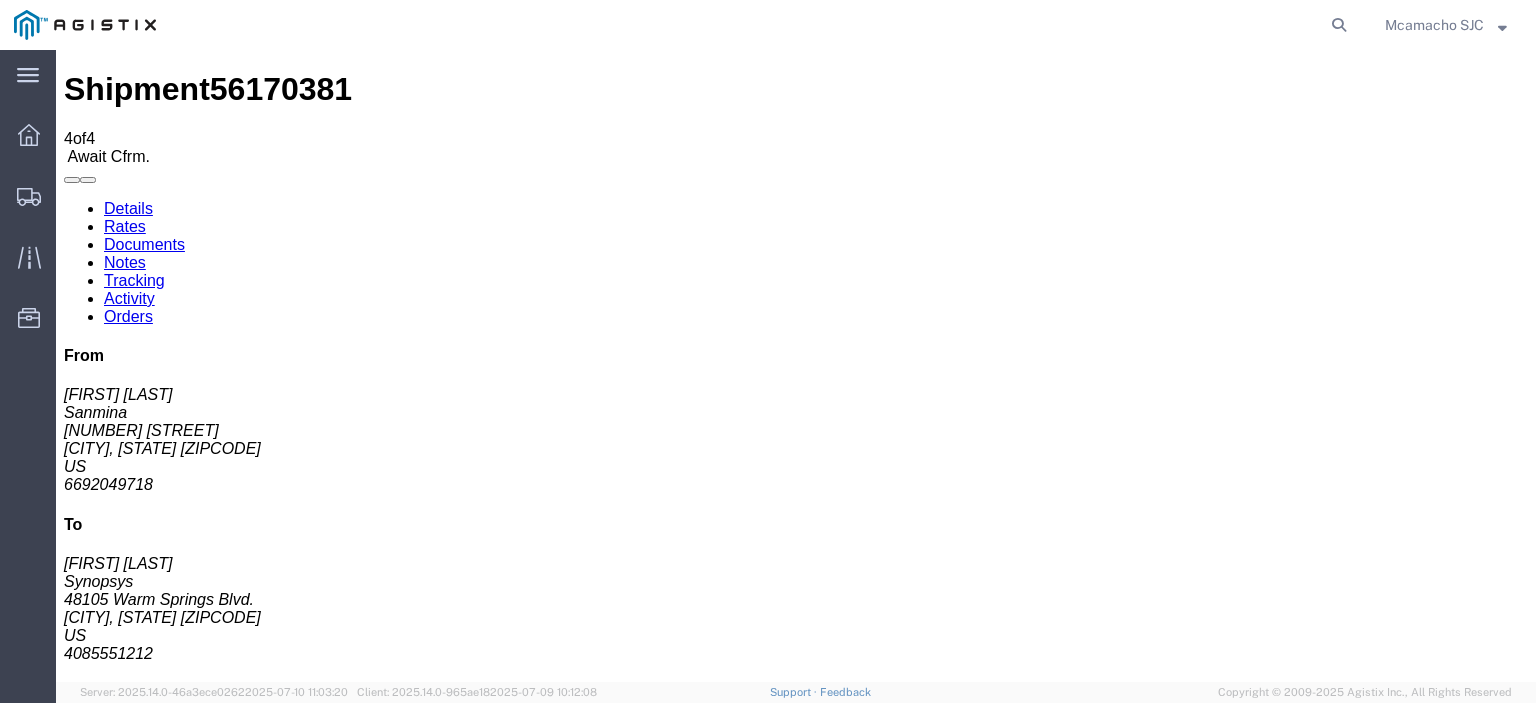 click on "Bill Of Lading" at bounding box center [229, 1638] 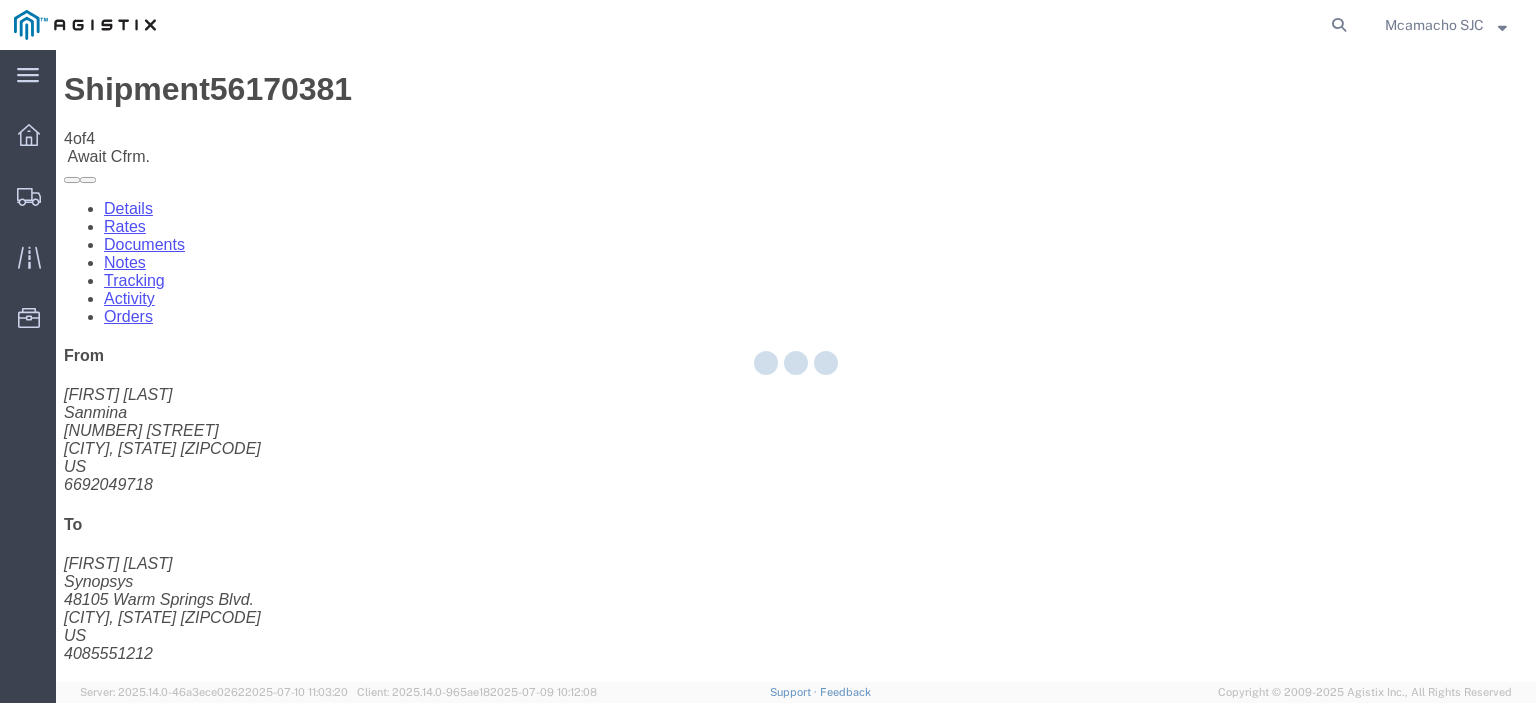 click 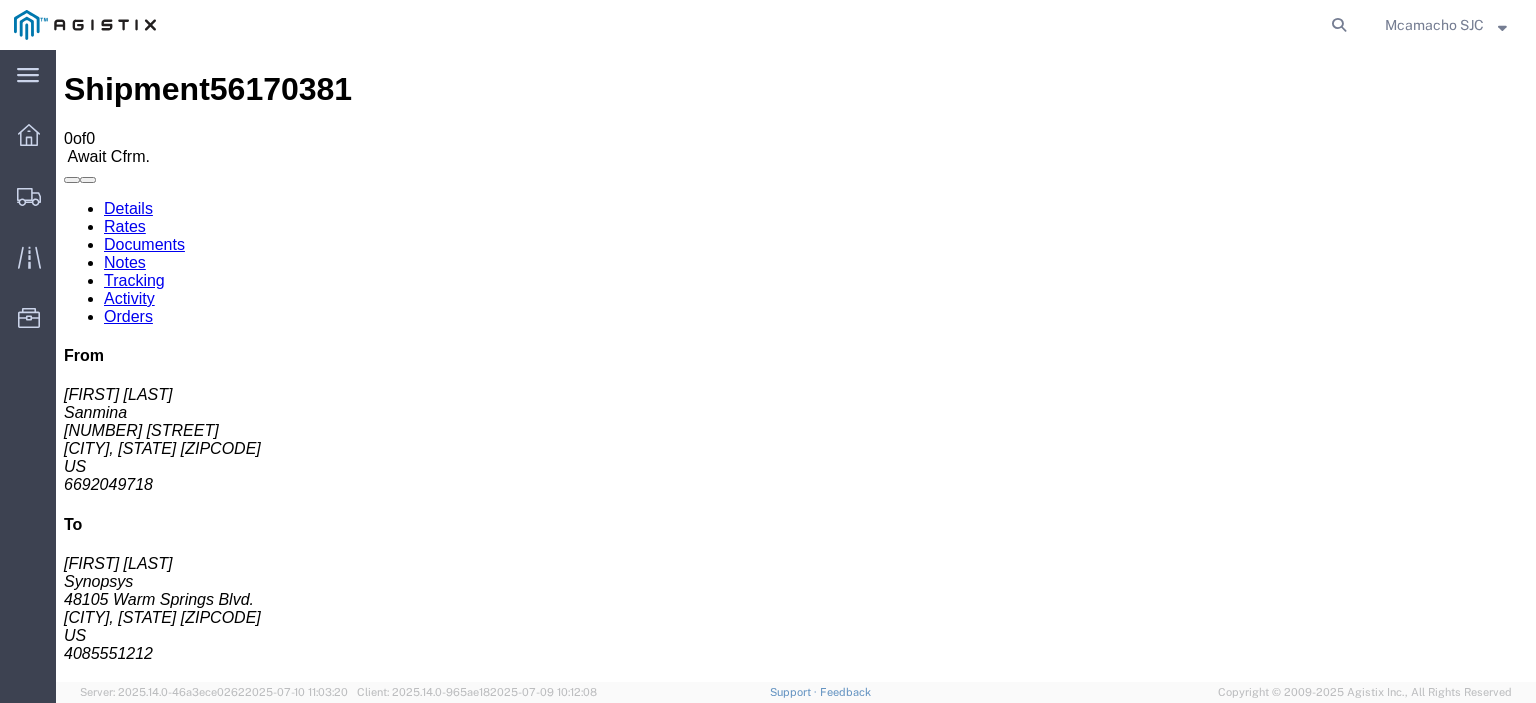 click on "Details" at bounding box center (128, 208) 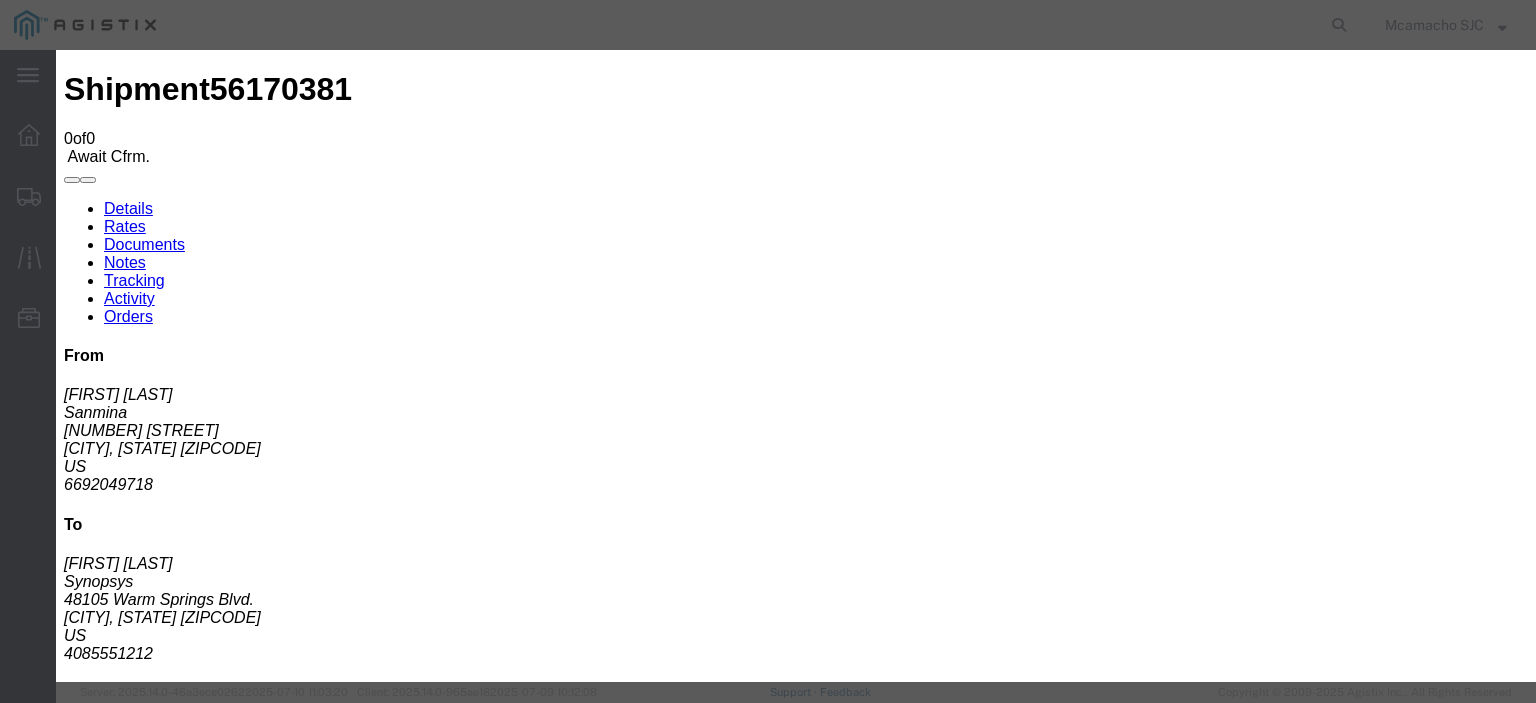 click 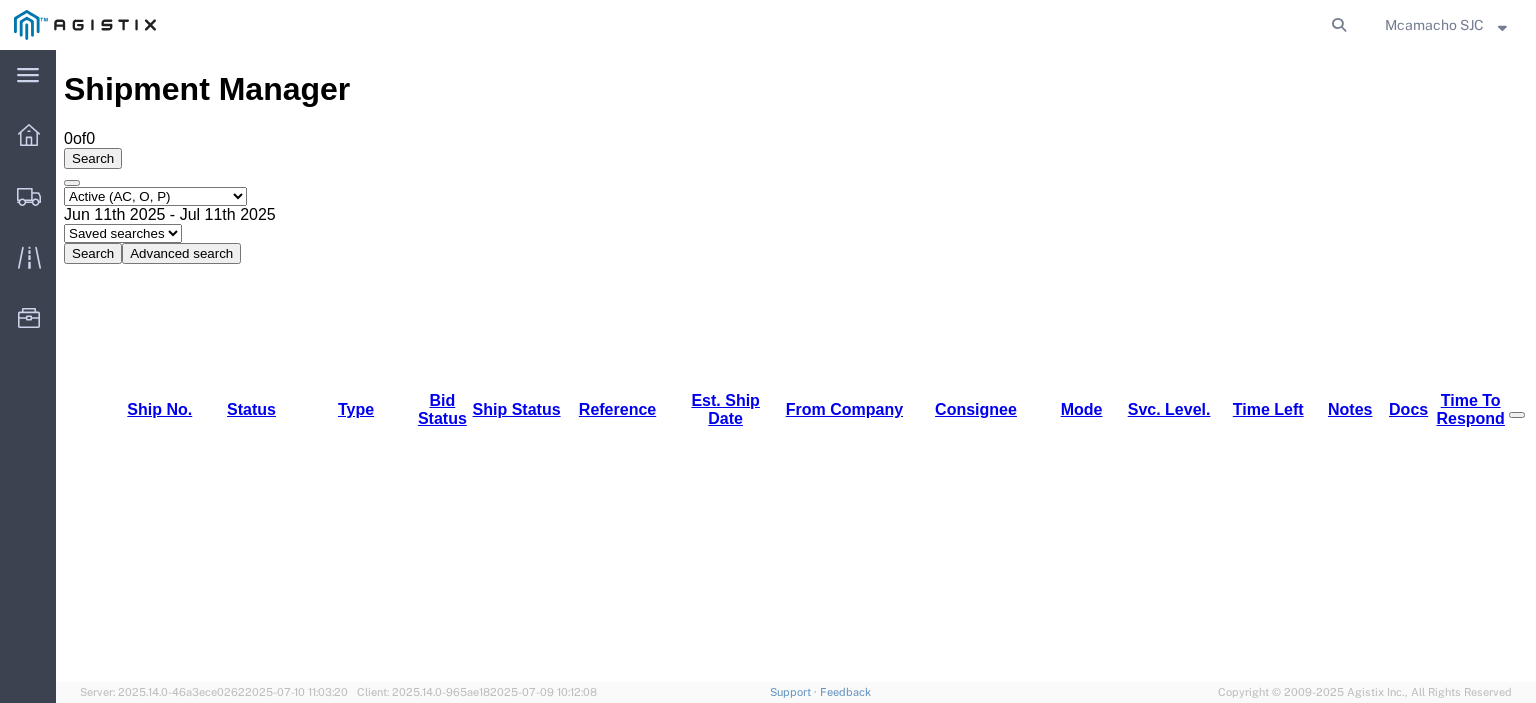 click on "Select status
Active (AC, O, P) All Approved Awaiting Confirmation (AC) Booked Canceled Closed Delivered Denied Expired Ignored Lost On Hold Open (O) Partial Delivery Pending (P) Shipped Withdrawn" at bounding box center (155, 196) 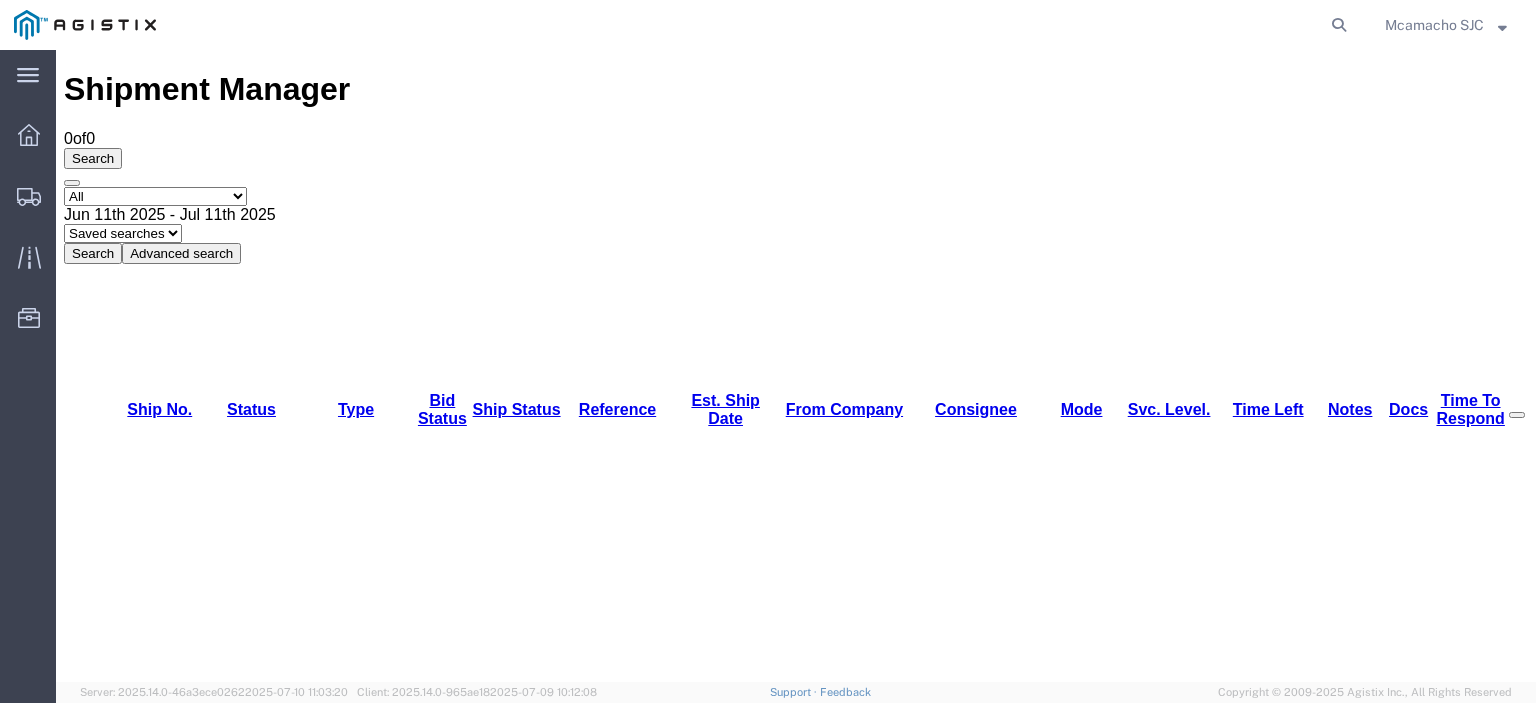 click on "Select status
Active (AC, O, P) All Approved Awaiting Confirmation (AC) Booked Canceled Closed Delivered Denied Expired Ignored Lost On Hold Open (O) Partial Delivery Pending (P) Shipped Withdrawn" at bounding box center [155, 196] 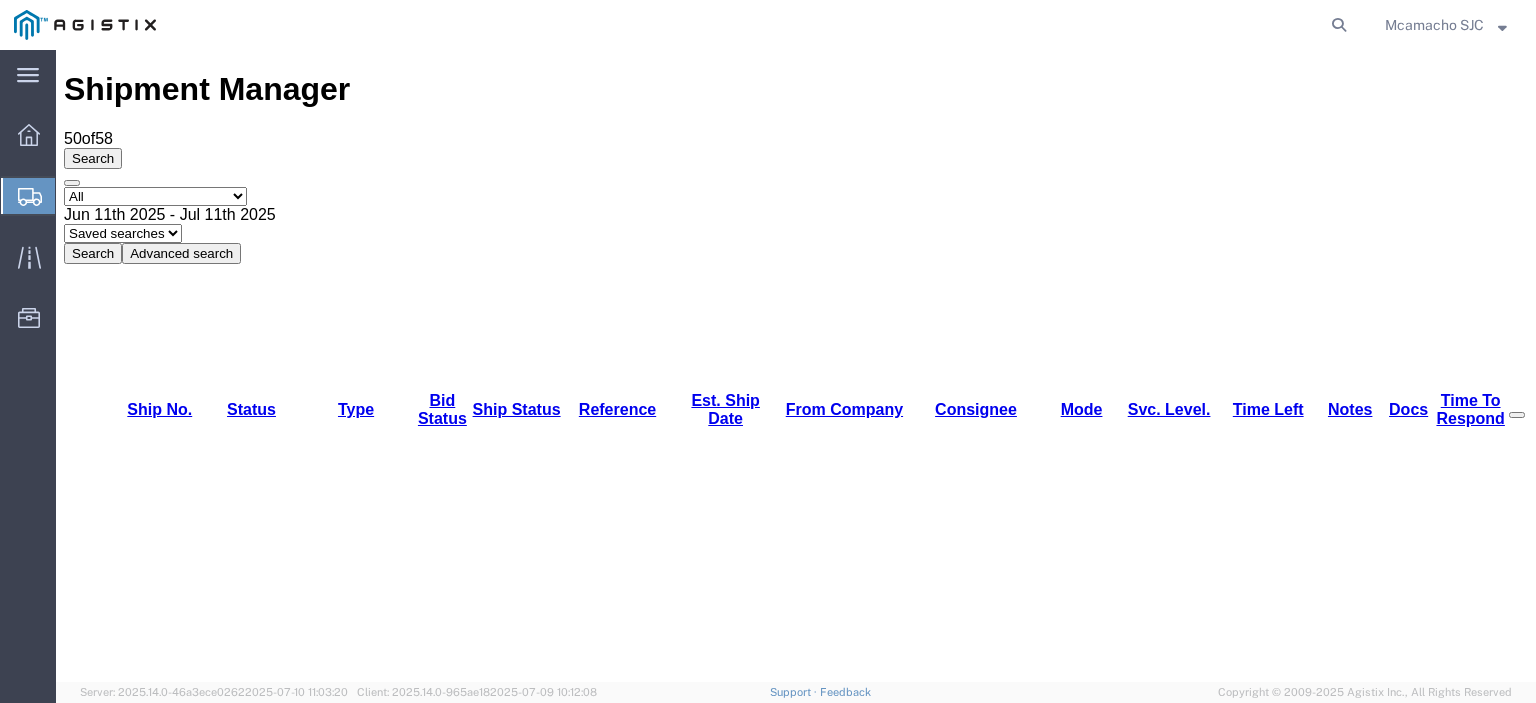 click on "56170381" at bounding box center (141, 1148) 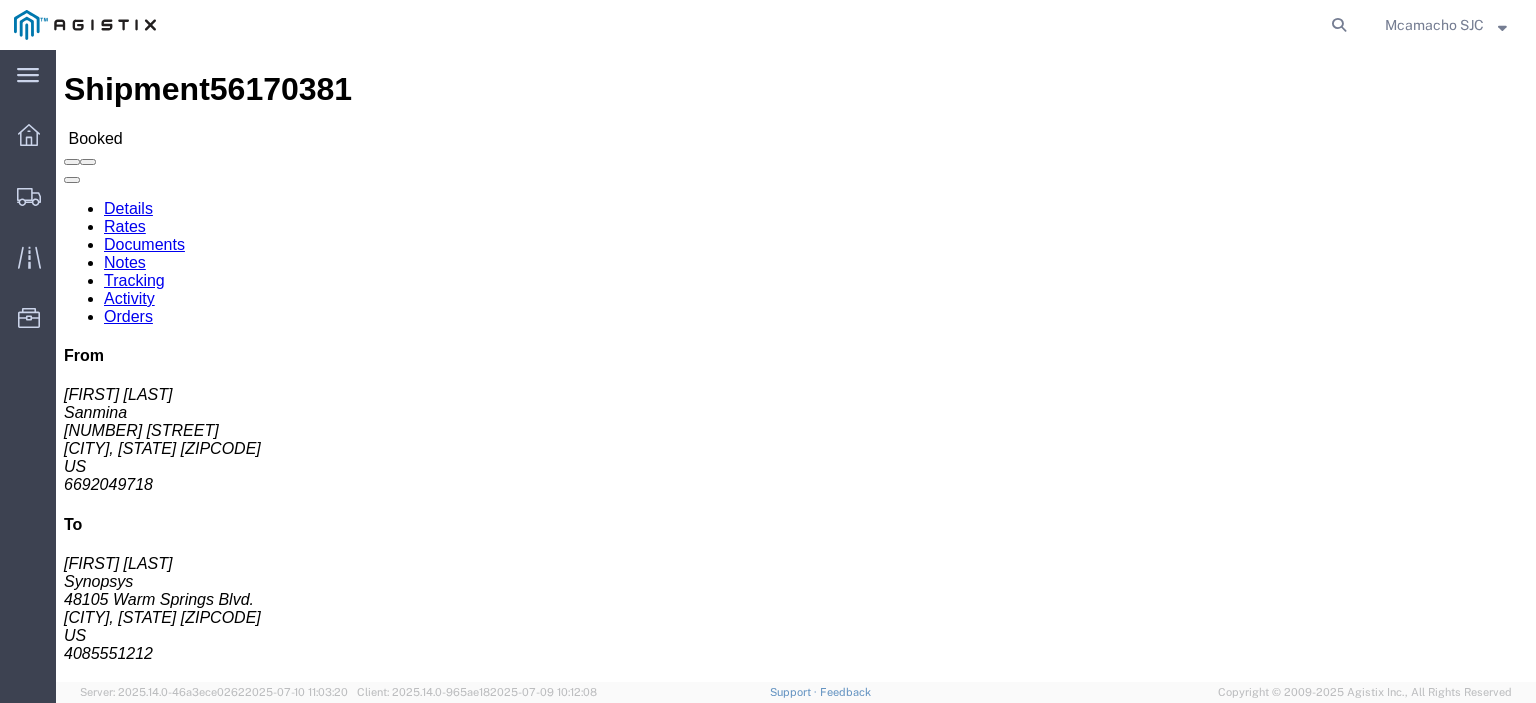 click on "Tracking" 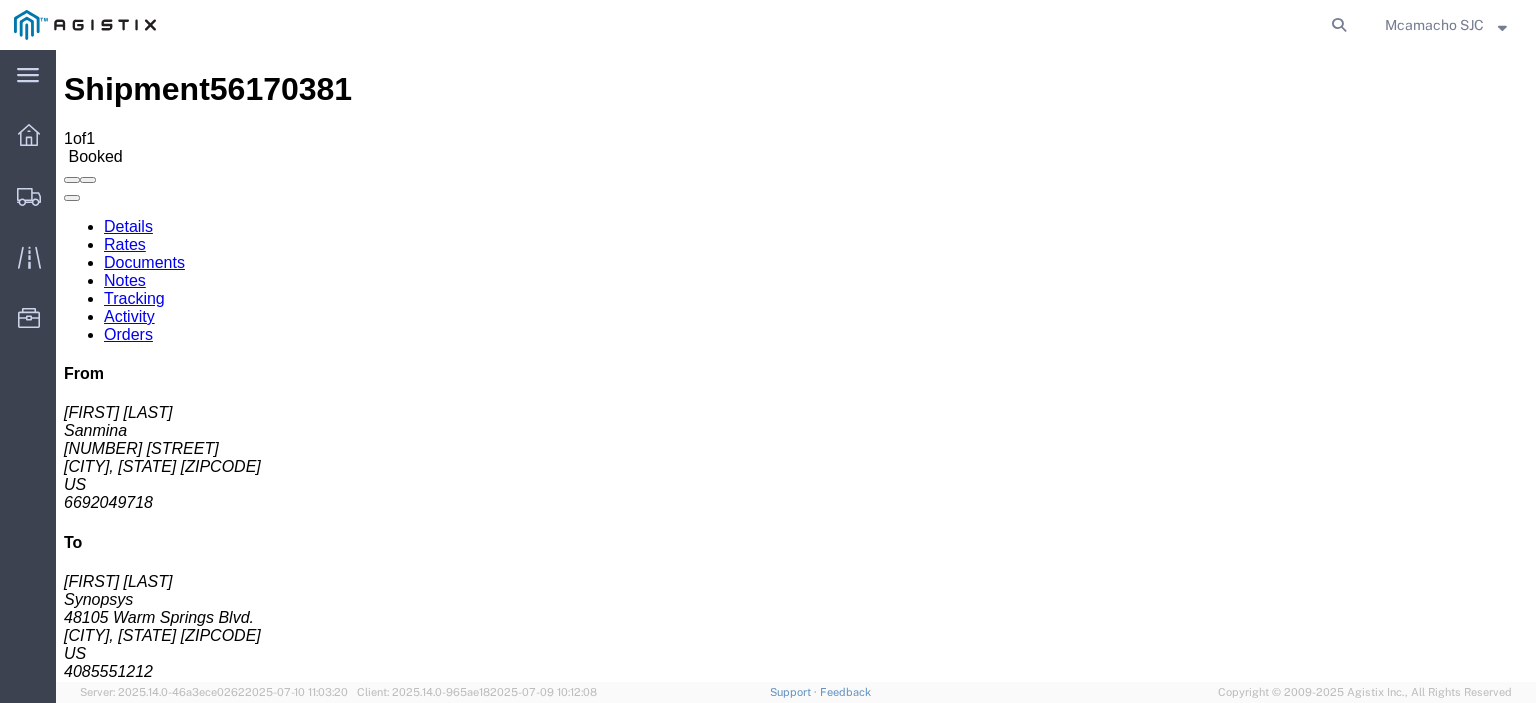 click on "Add New Tracking" at bounding box center [229, 1173] 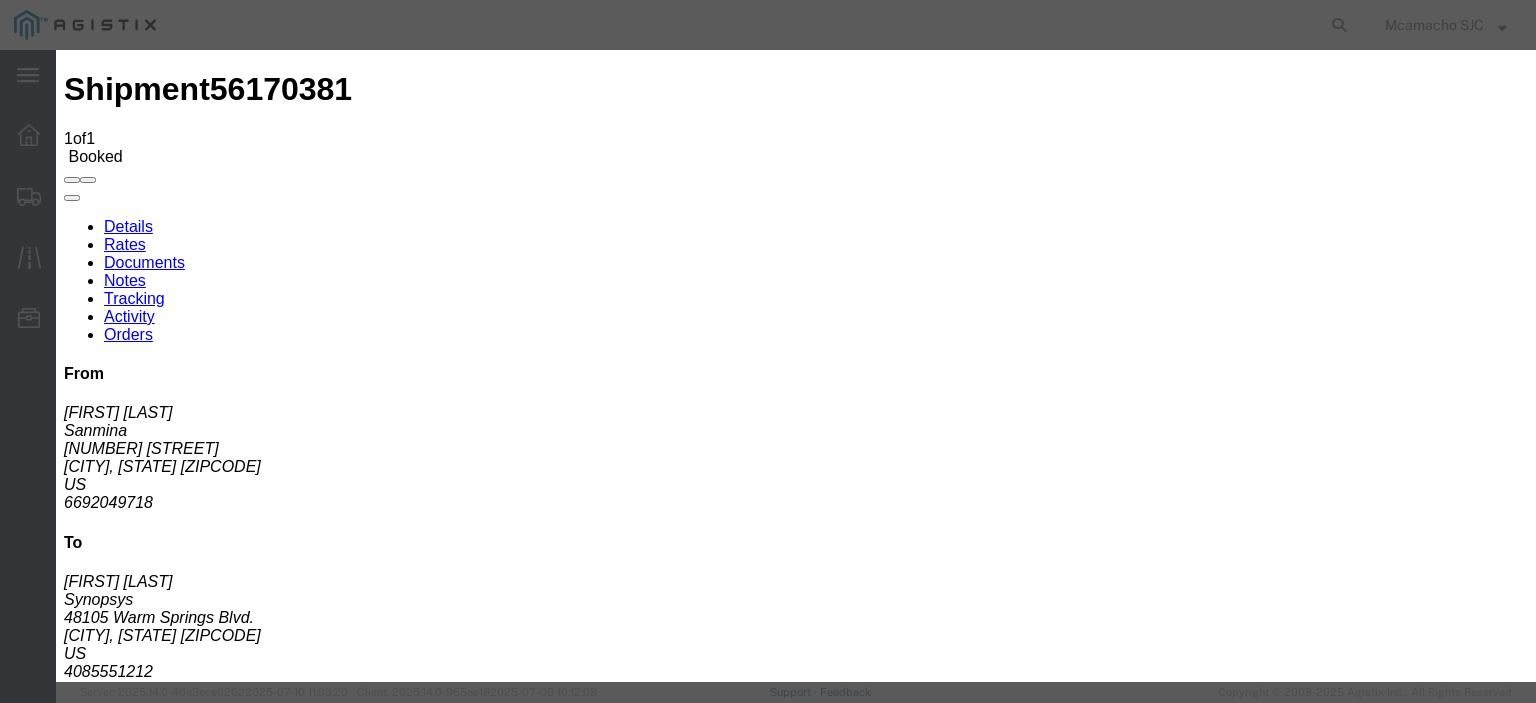 type on "07/11/2025" 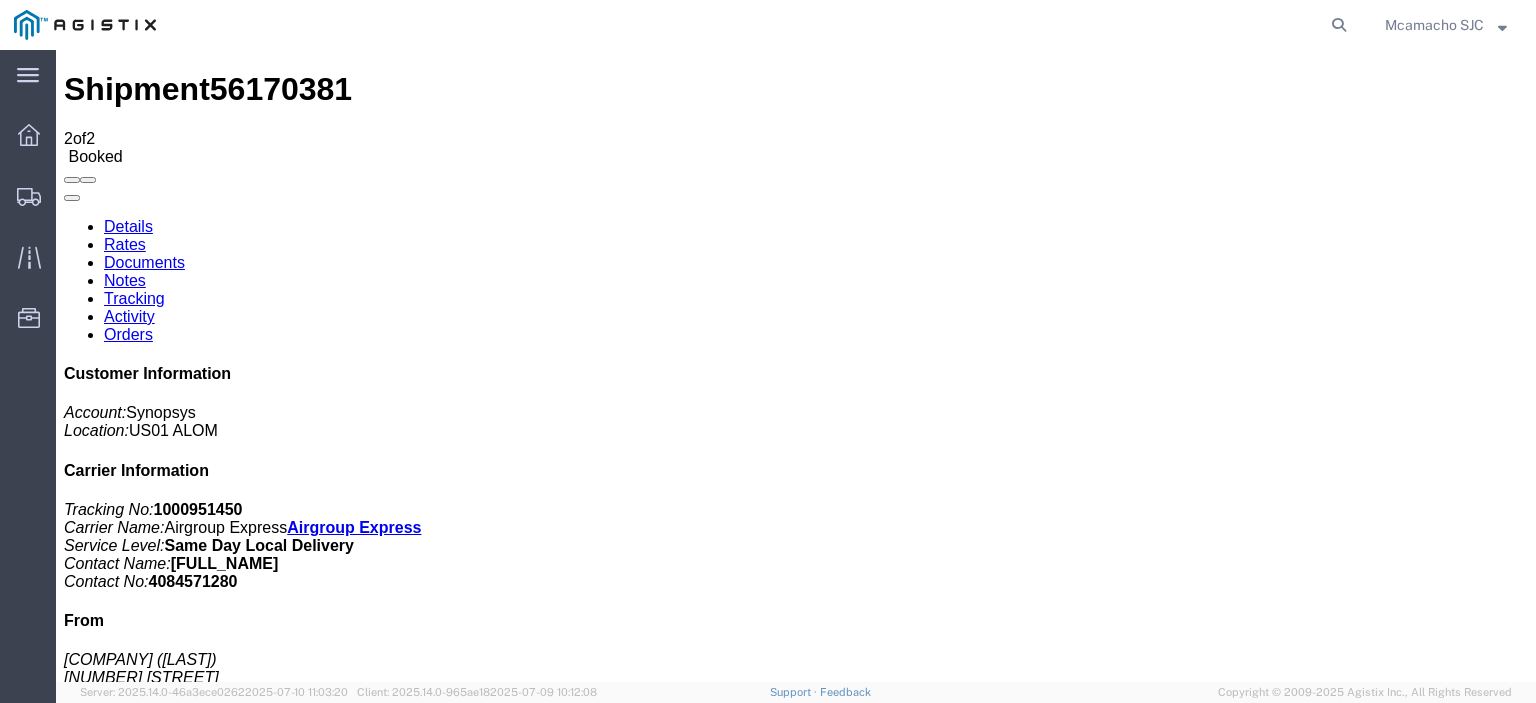 click on "Documents" at bounding box center (144, 262) 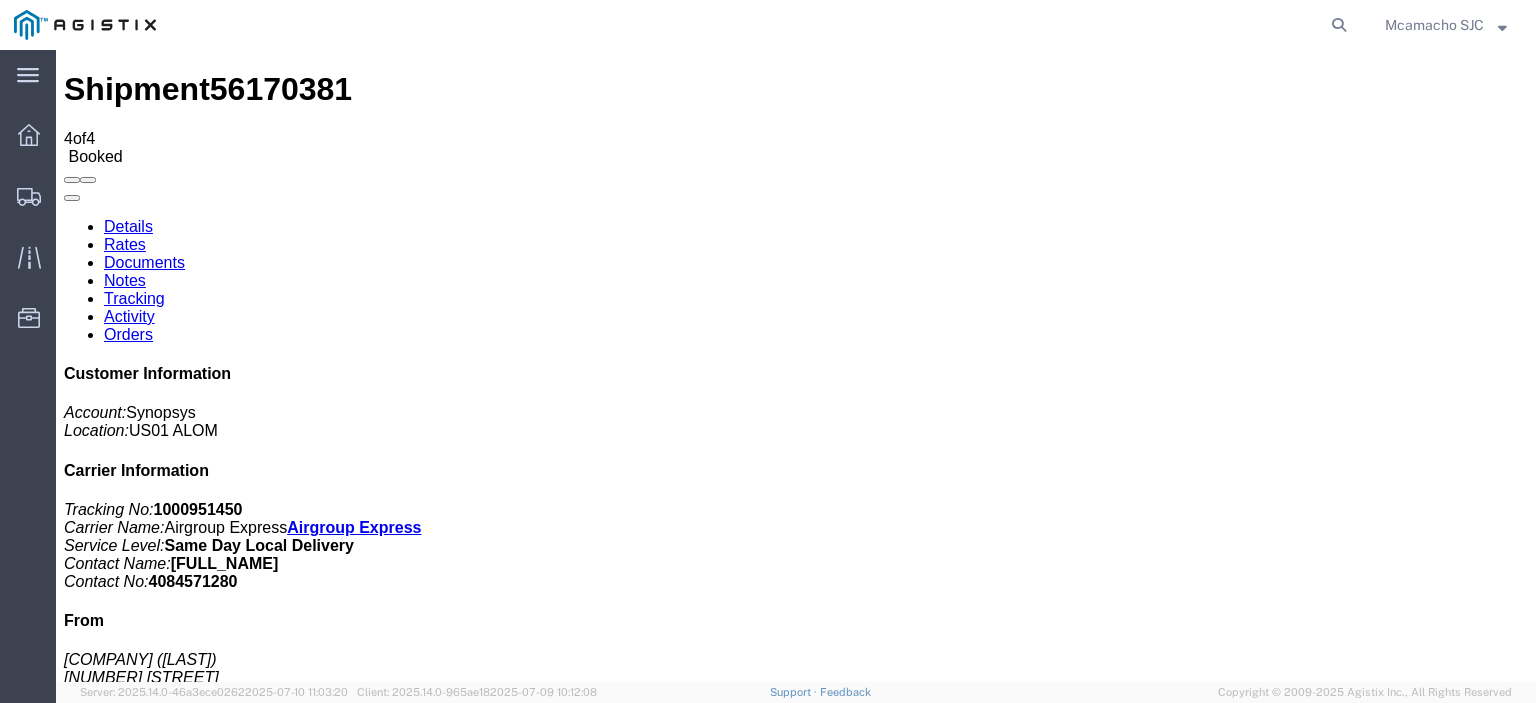 click on "Attach Documents" at bounding box center (126, 1153) 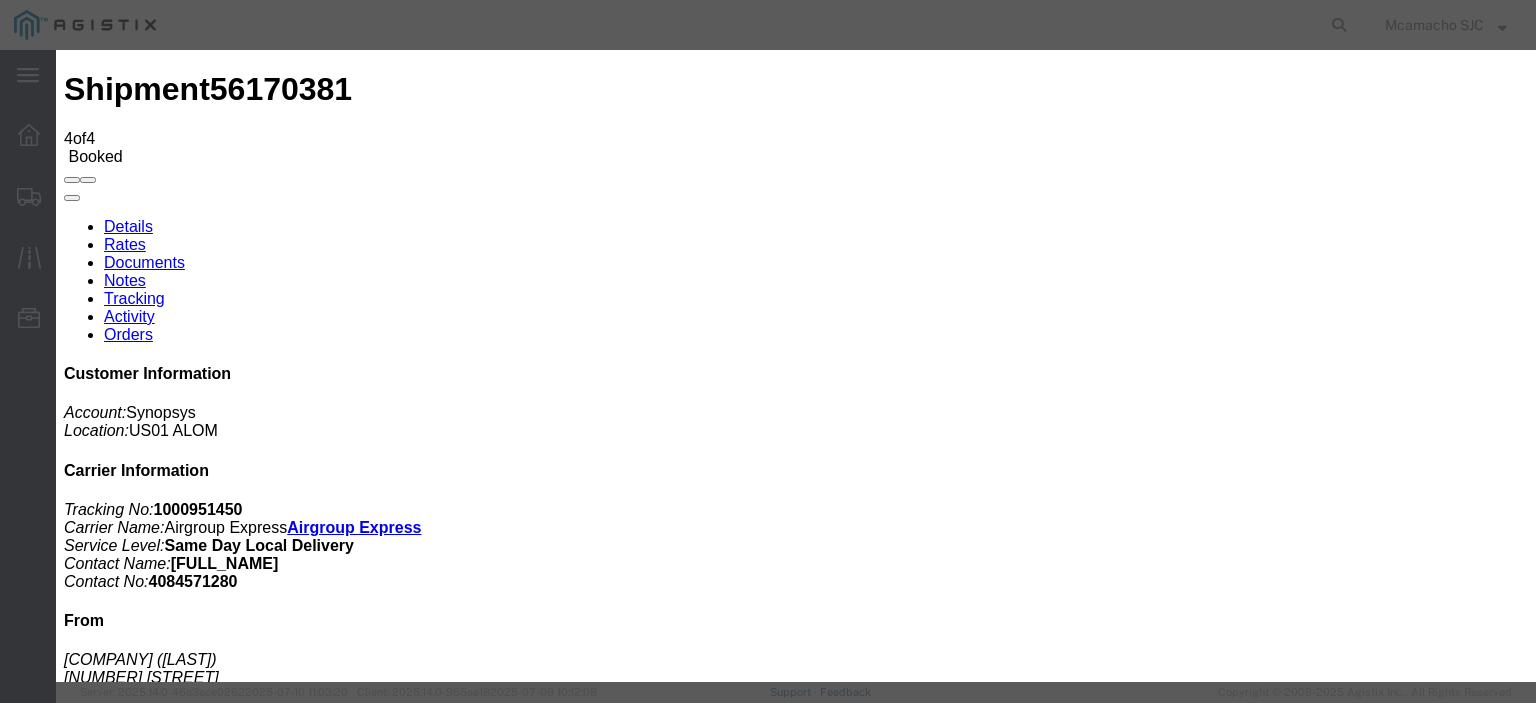 click on "Browse" at bounding box center [94, 1874] 